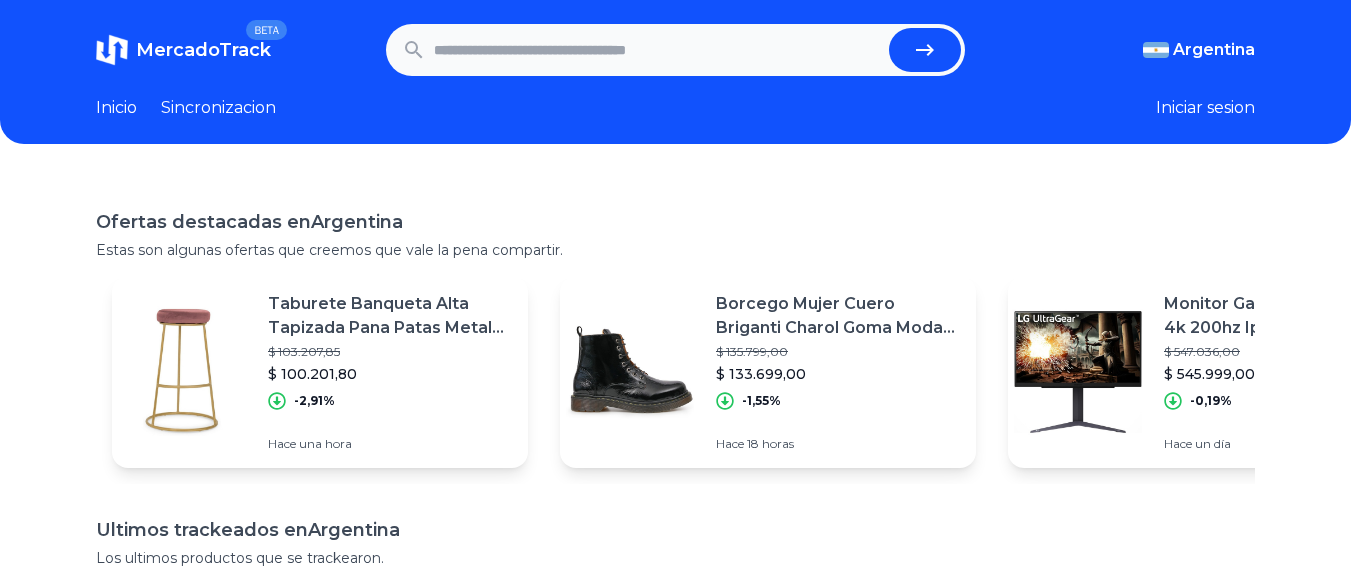 scroll, scrollTop: 0, scrollLeft: 0, axis: both 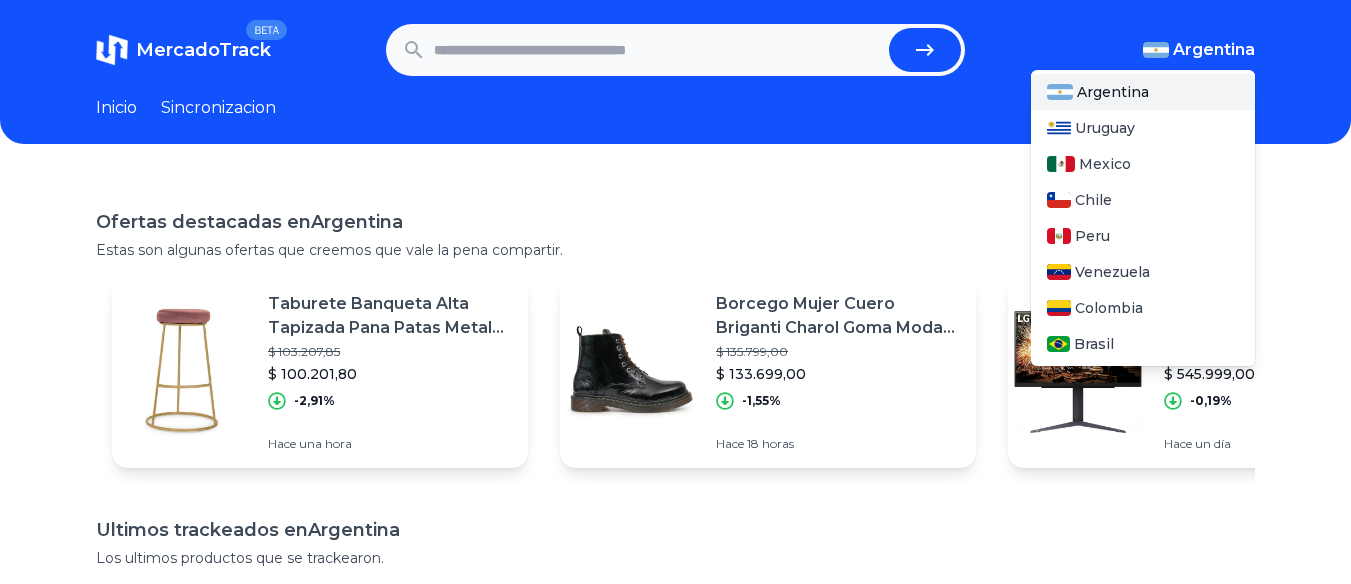 click on "Argentina" at bounding box center (1214, 50) 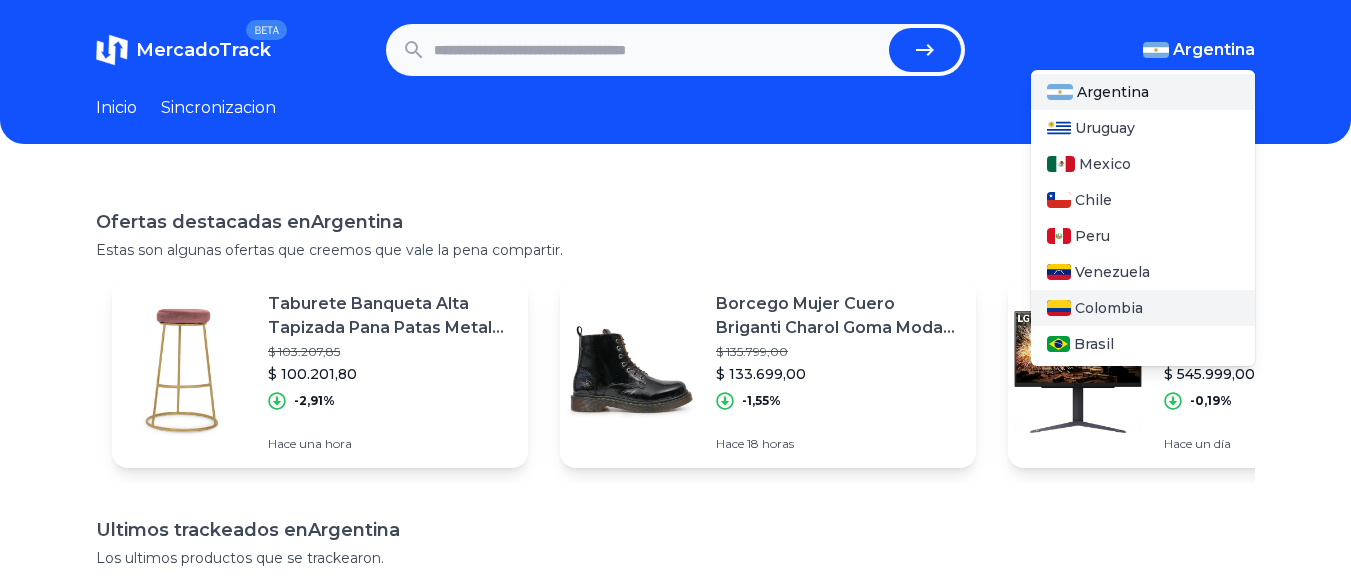 click on "Colombia" at bounding box center [1109, 308] 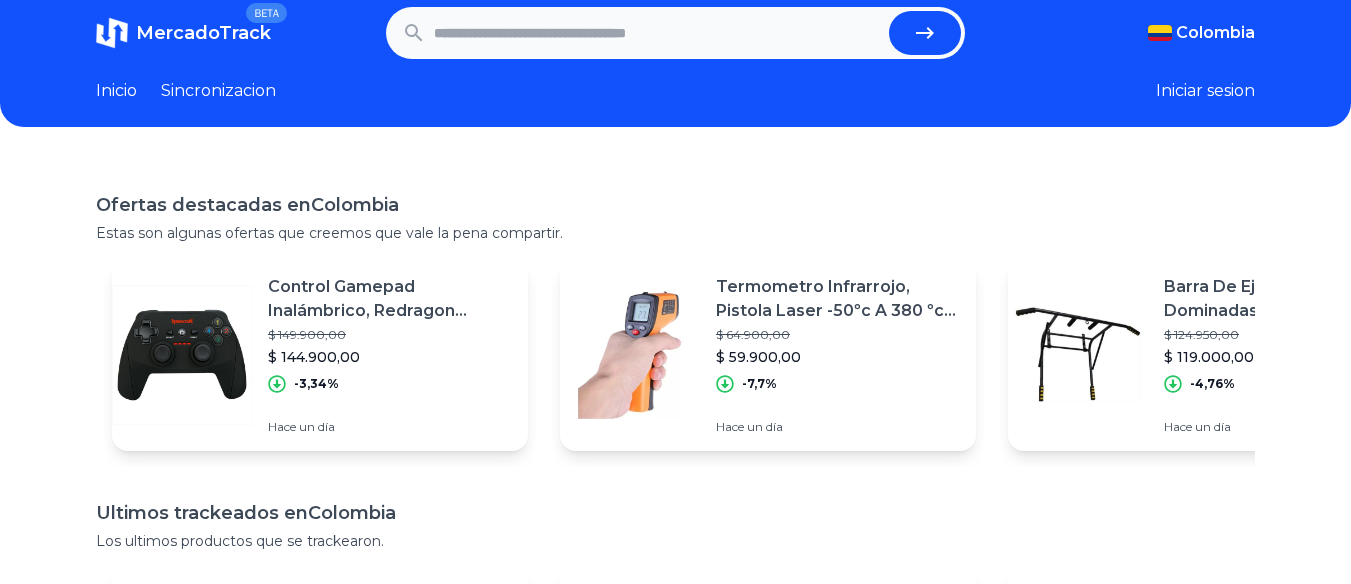 scroll, scrollTop: 0, scrollLeft: 0, axis: both 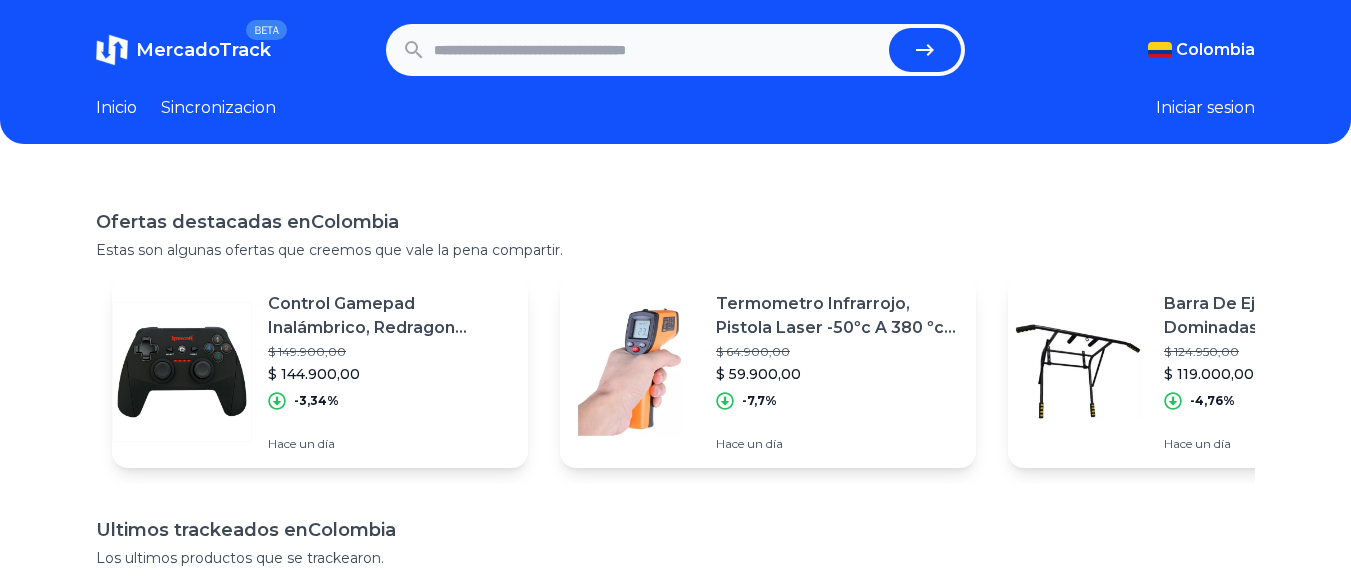 click on "Sincronizacion" at bounding box center (218, 108) 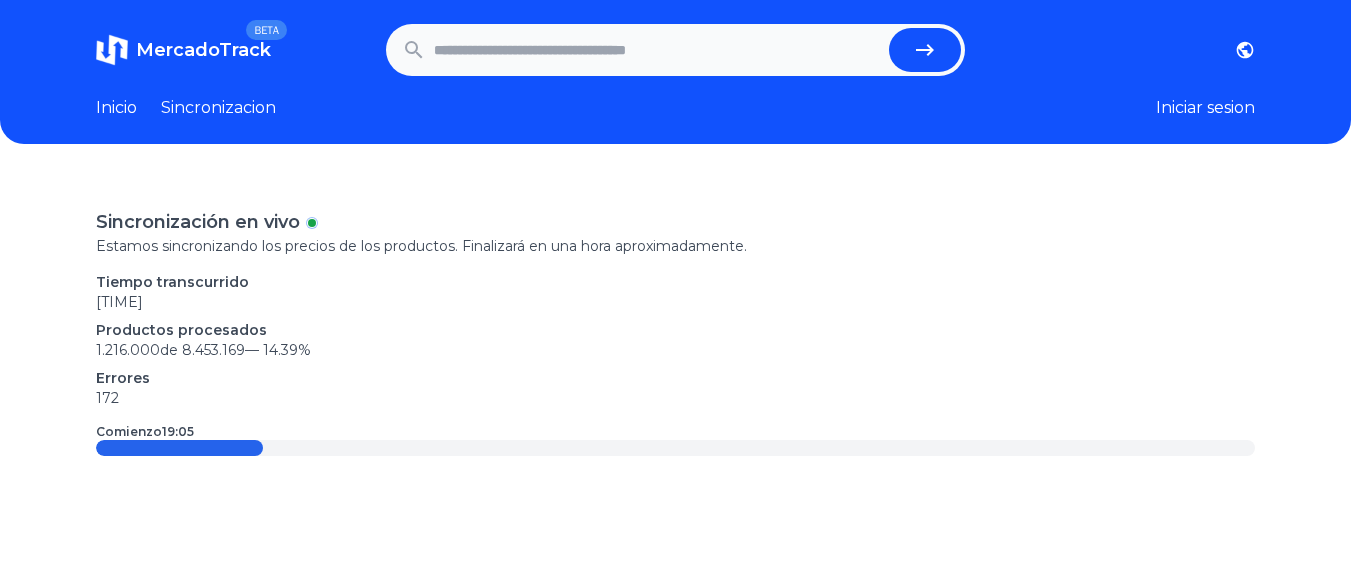click on "Inicio" at bounding box center (116, 108) 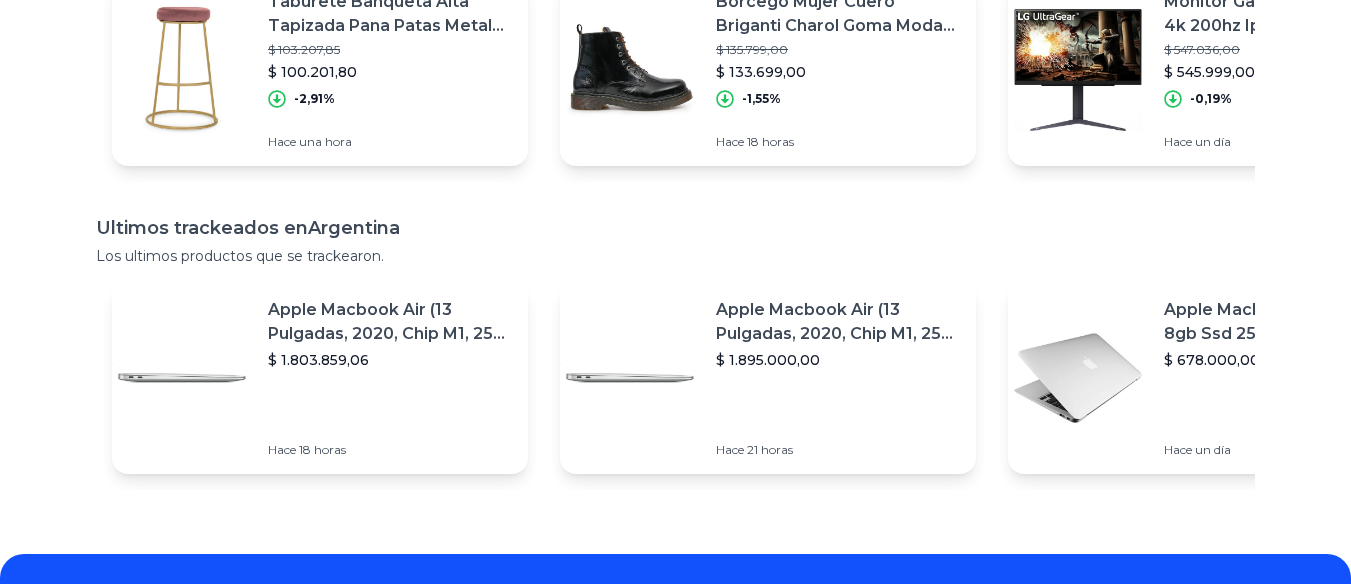 scroll, scrollTop: 0, scrollLeft: 0, axis: both 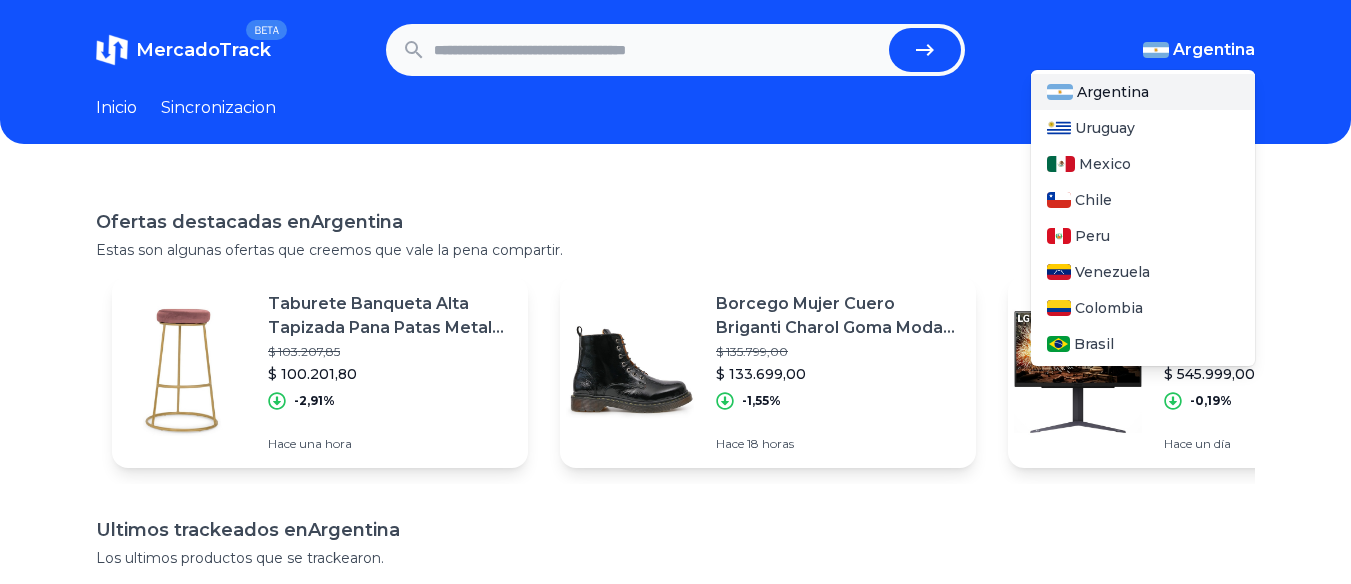 click on "Argentina" at bounding box center [1214, 50] 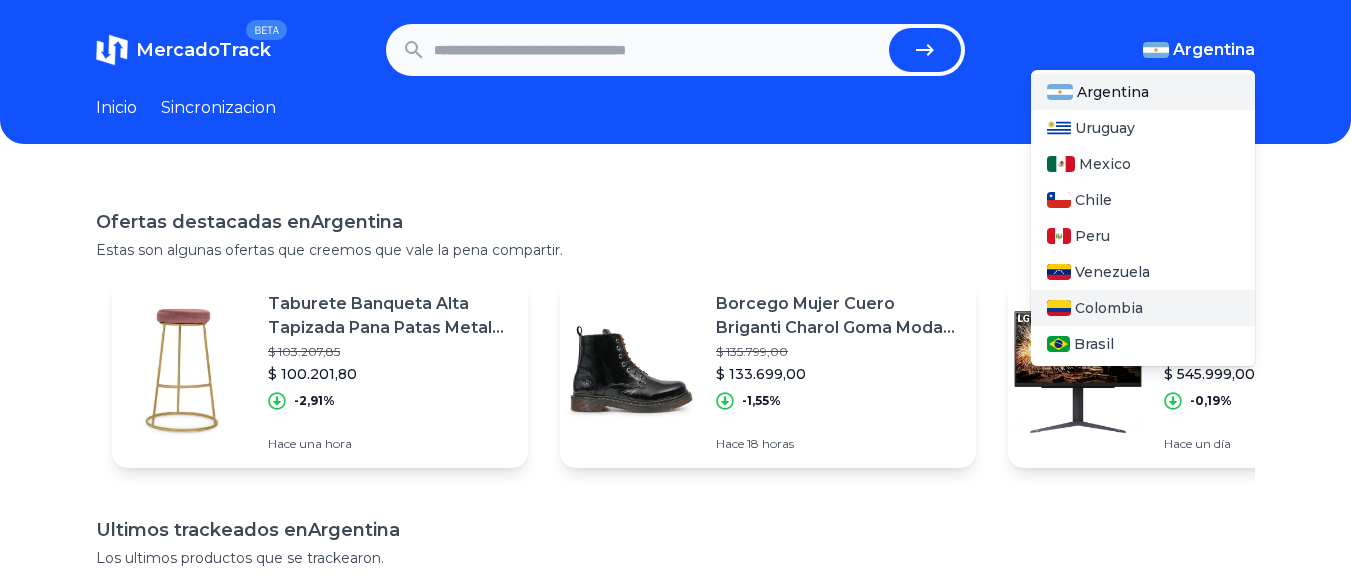 click on "Colombia" at bounding box center (1109, 308) 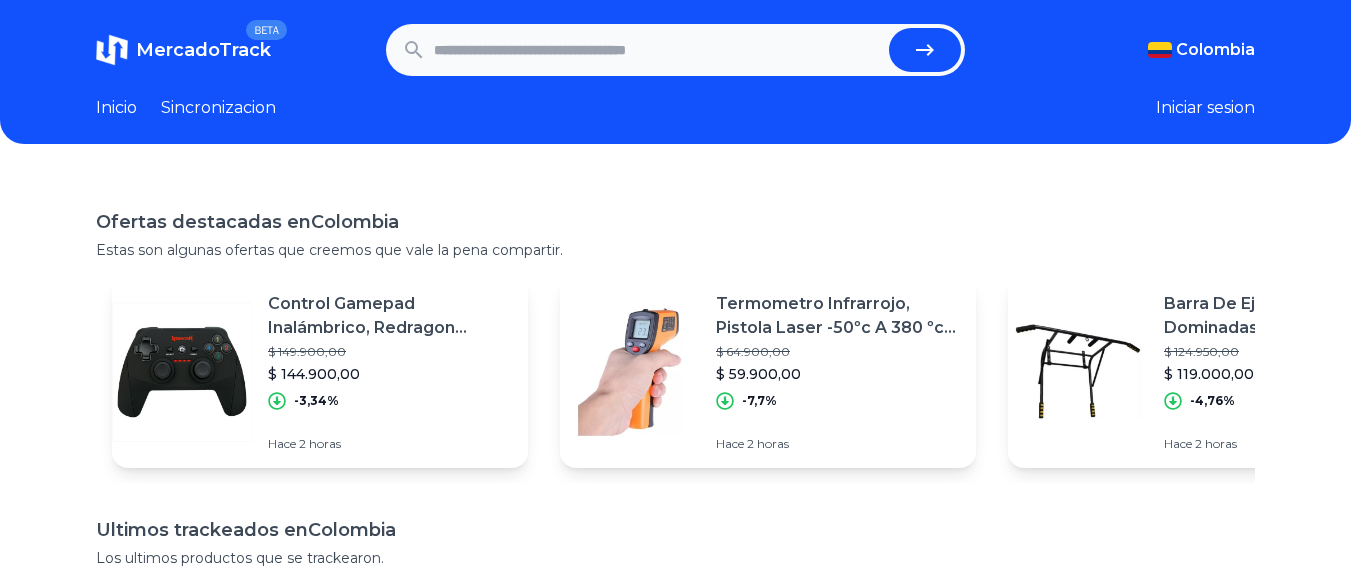 click on "MercadoTrack" at bounding box center (203, 50) 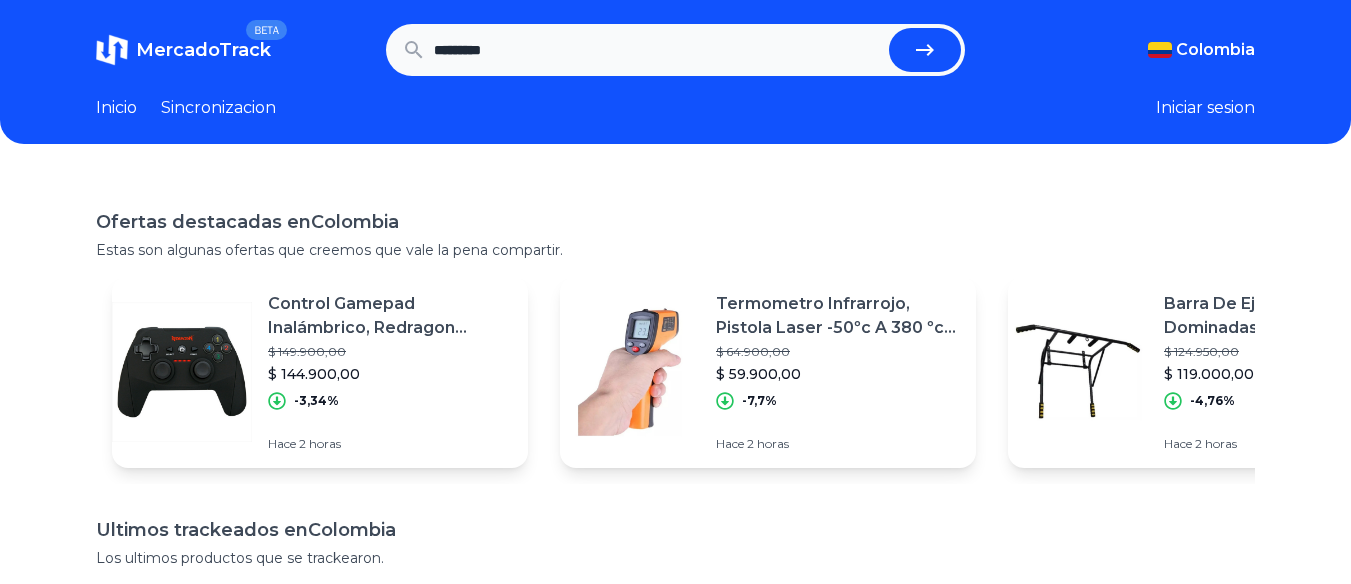 type on "*********" 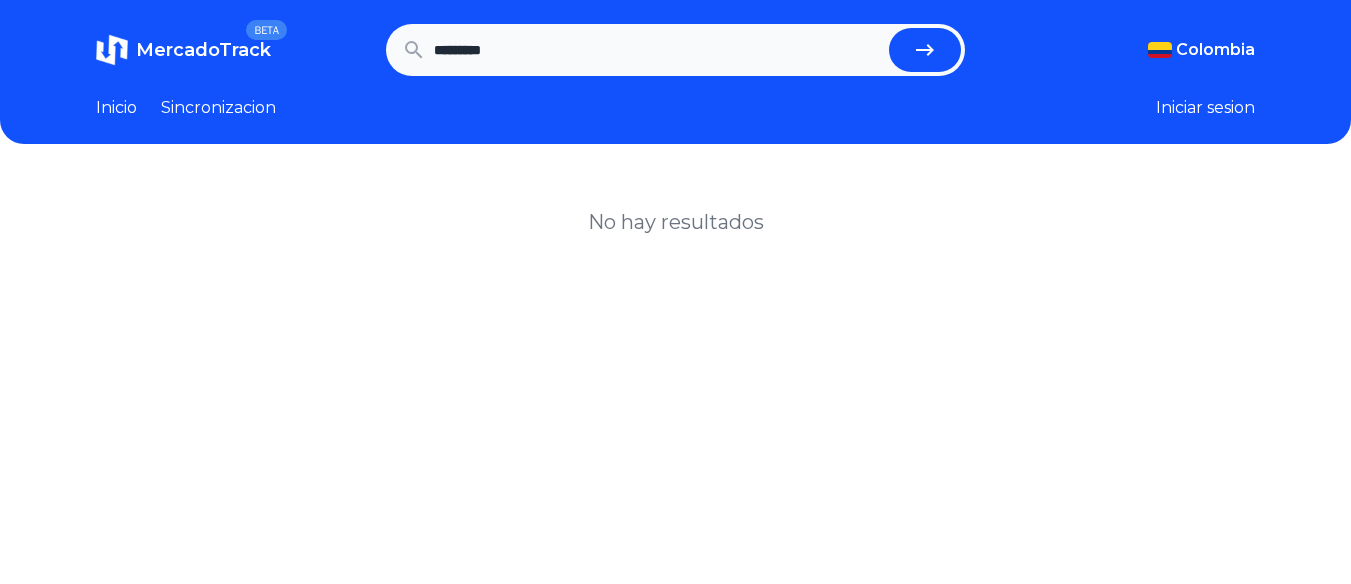 scroll, scrollTop: 0, scrollLeft: 0, axis: both 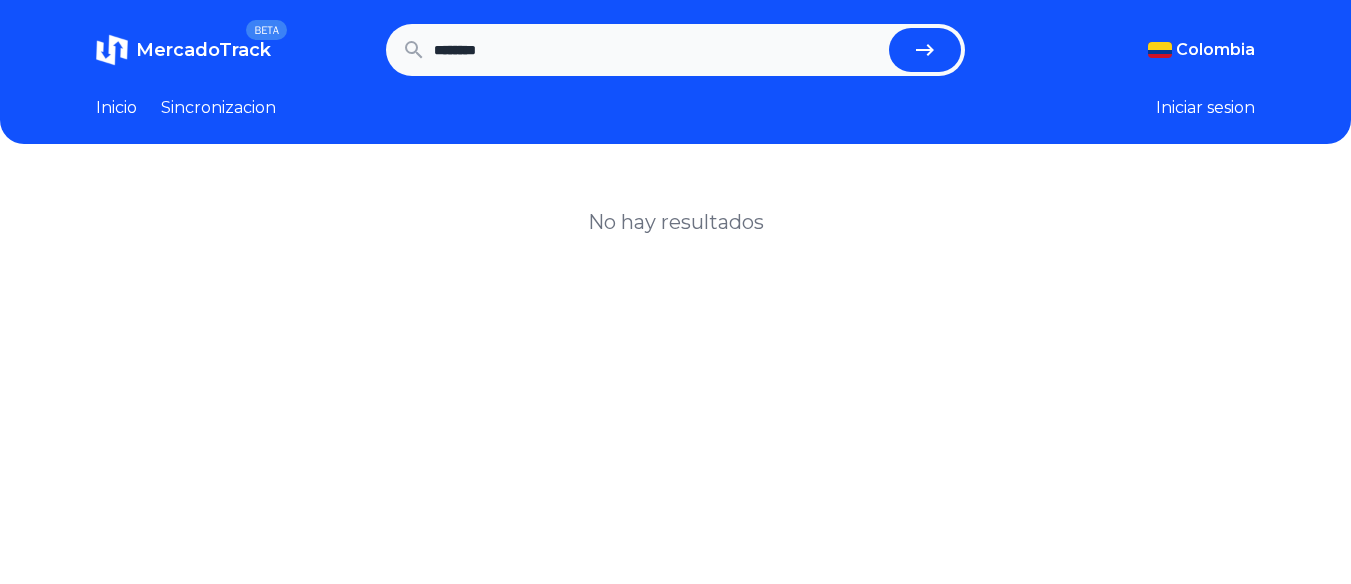 type on "********" 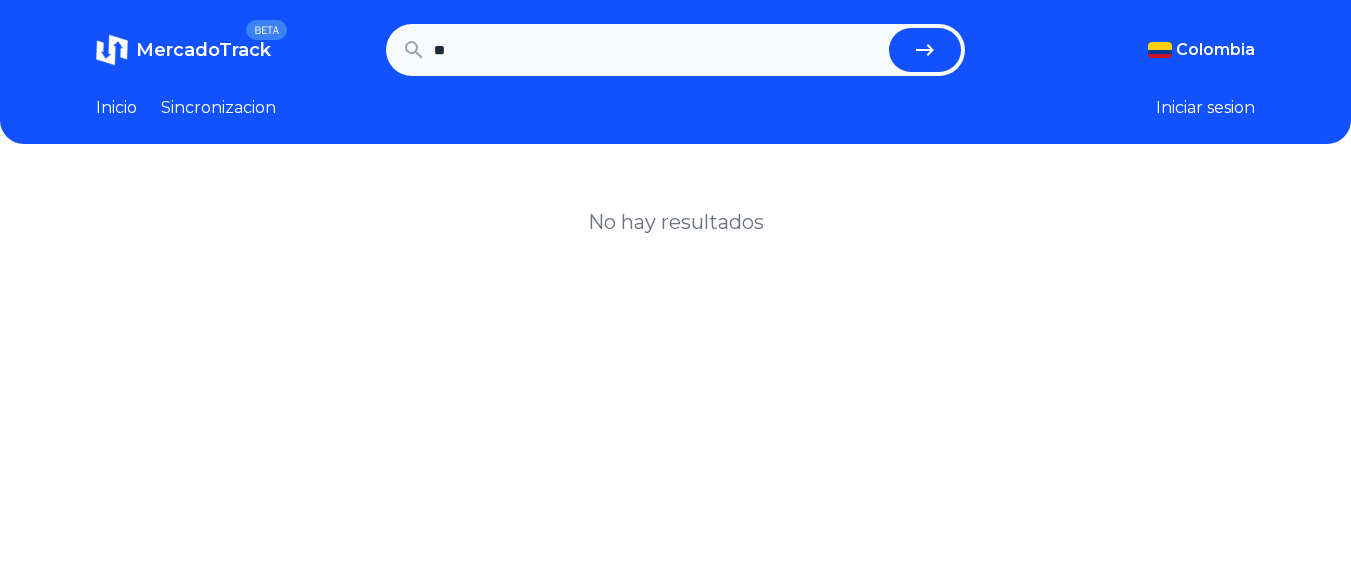 type on "*" 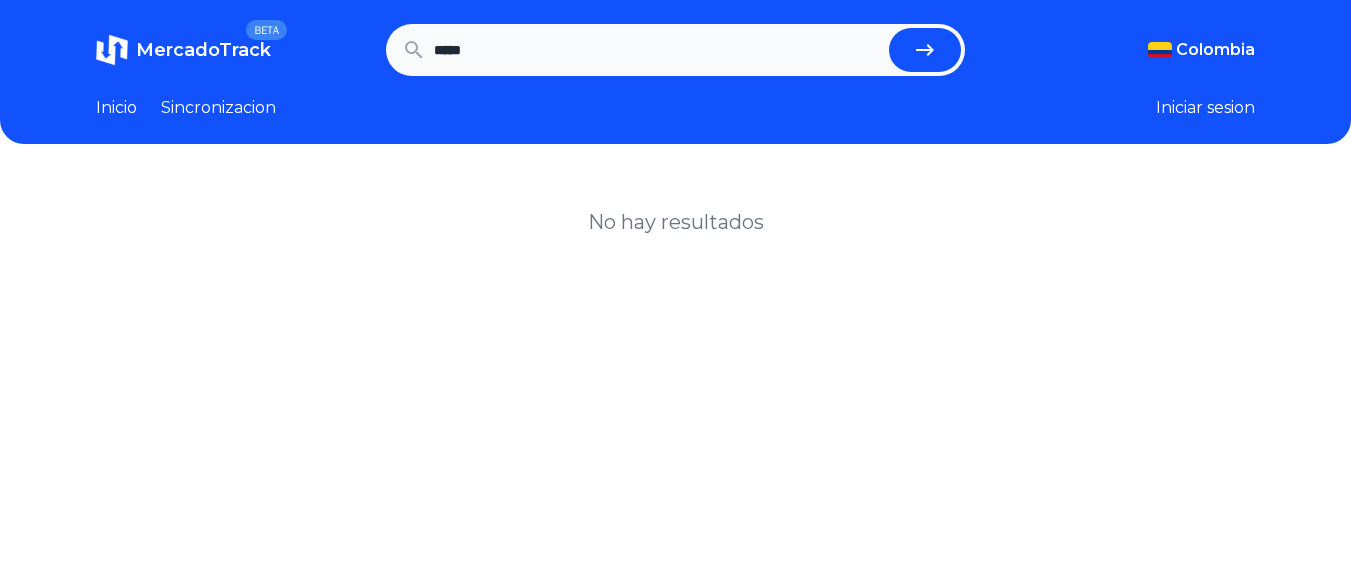type on "*****" 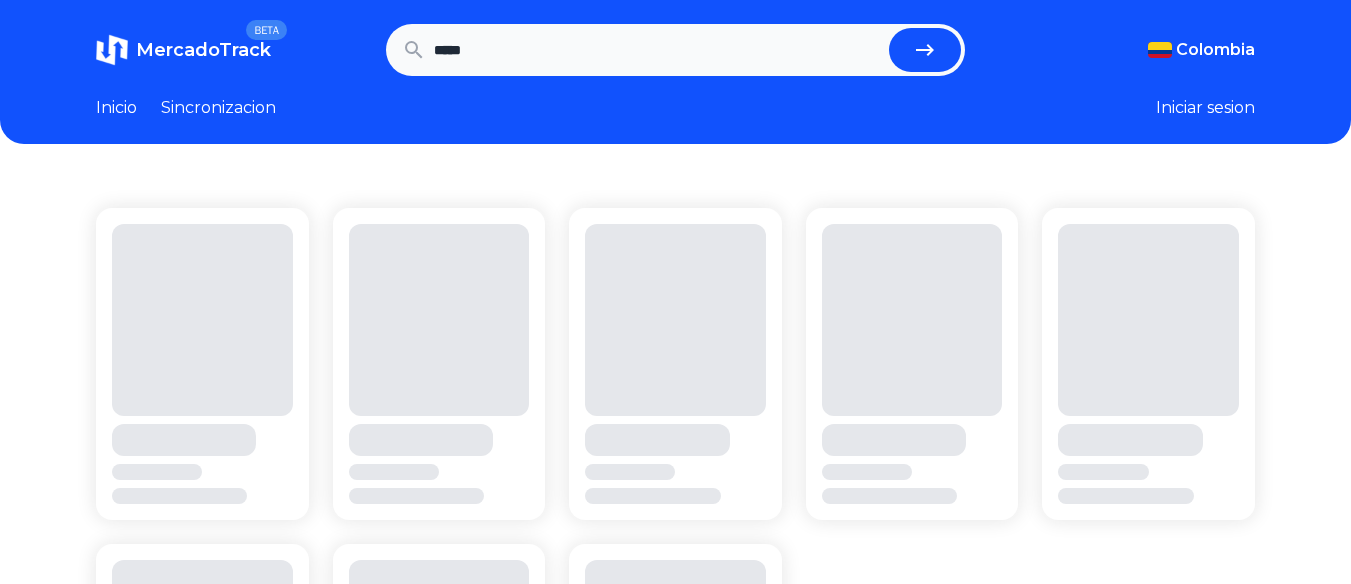 scroll, scrollTop: 0, scrollLeft: 0, axis: both 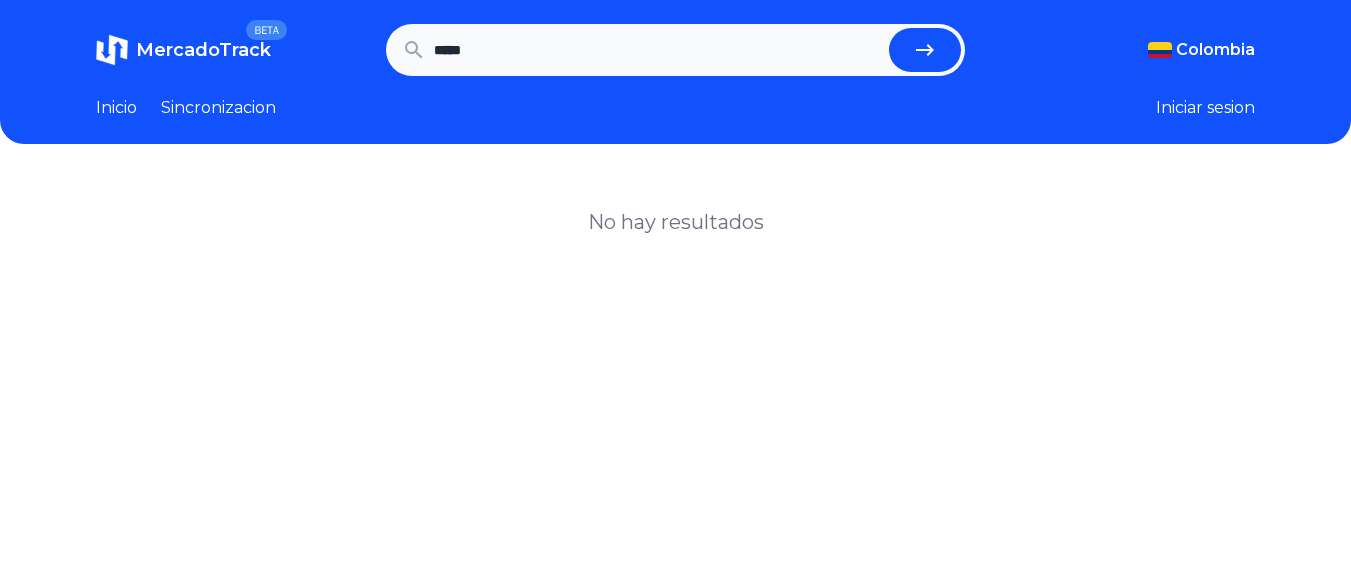 click on "*****" at bounding box center (658, 50) 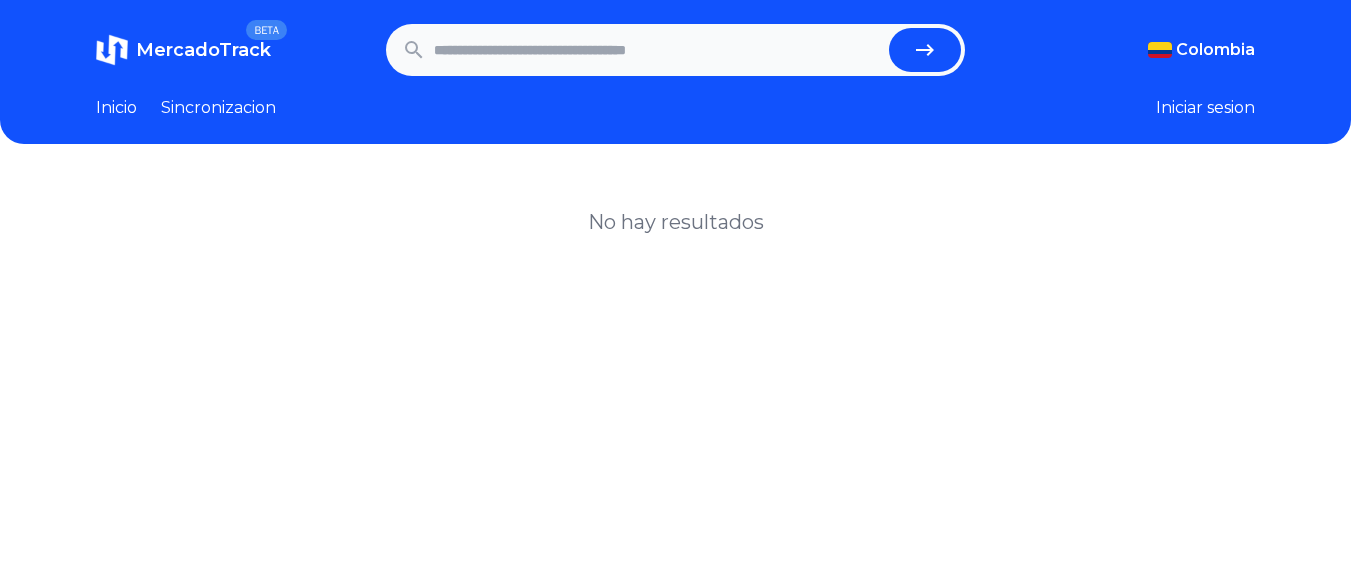click at bounding box center (658, 50) 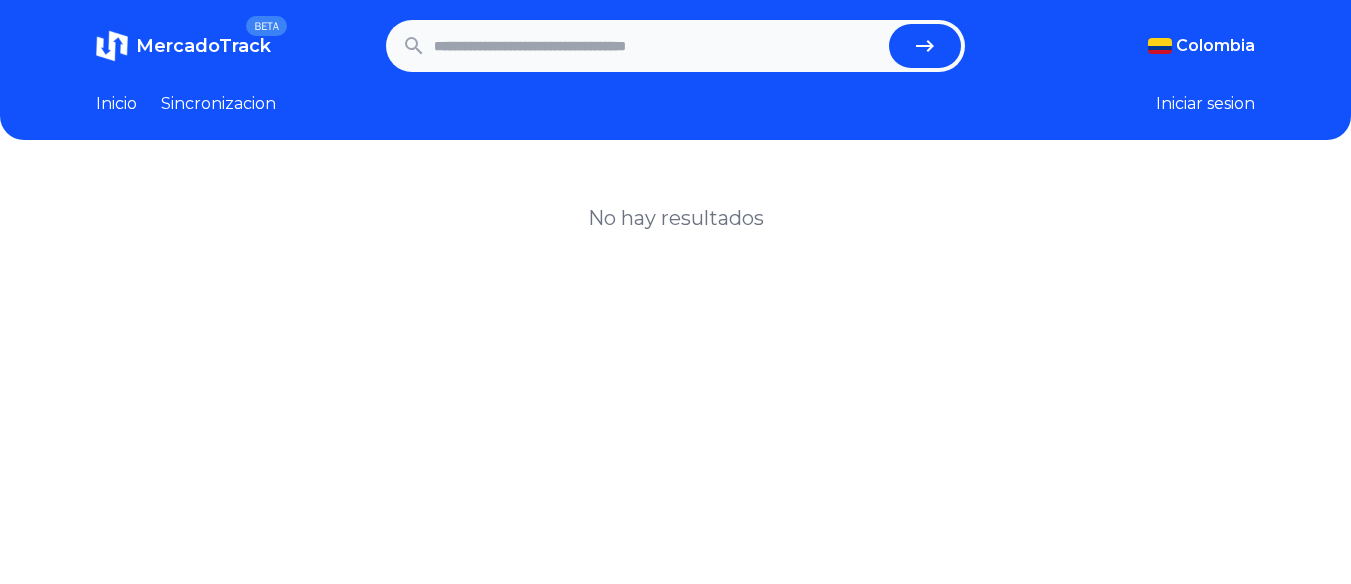 scroll, scrollTop: 0, scrollLeft: 0, axis: both 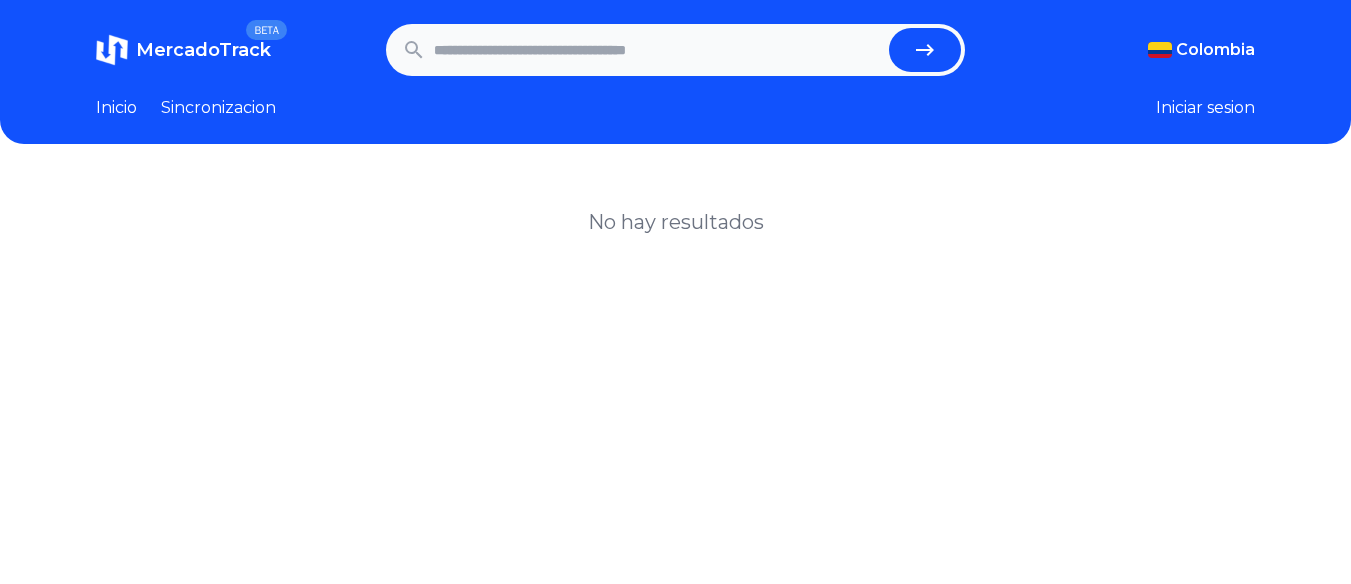 click on "MercadoTrack" at bounding box center [203, 50] 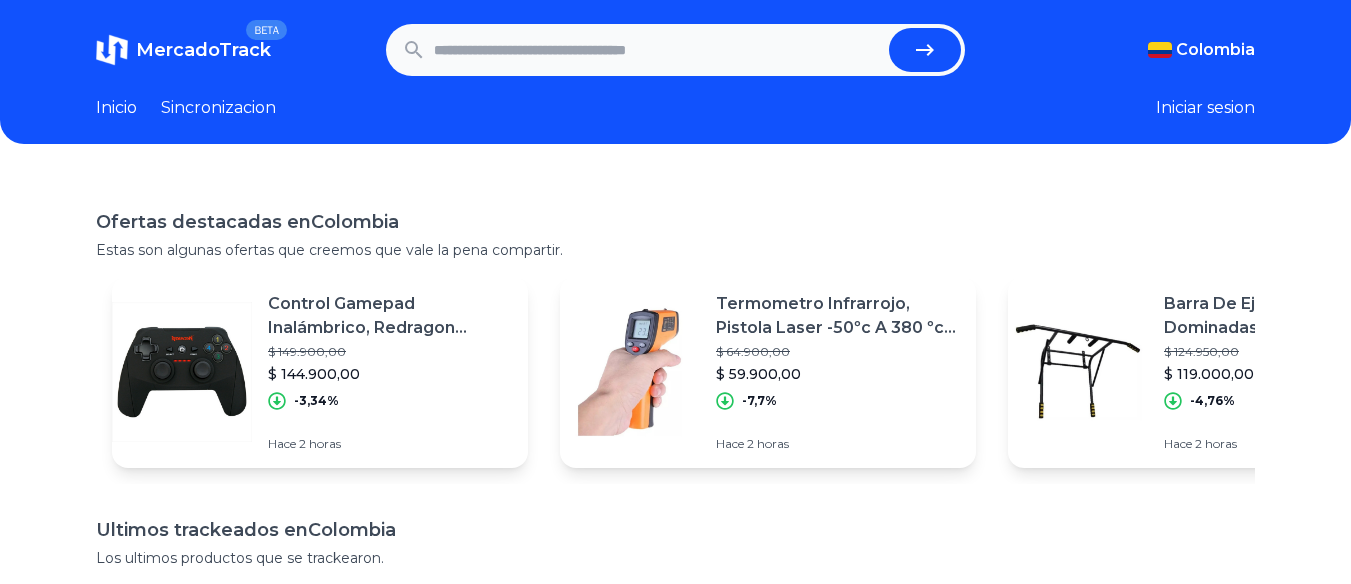 click at bounding box center (630, 372) 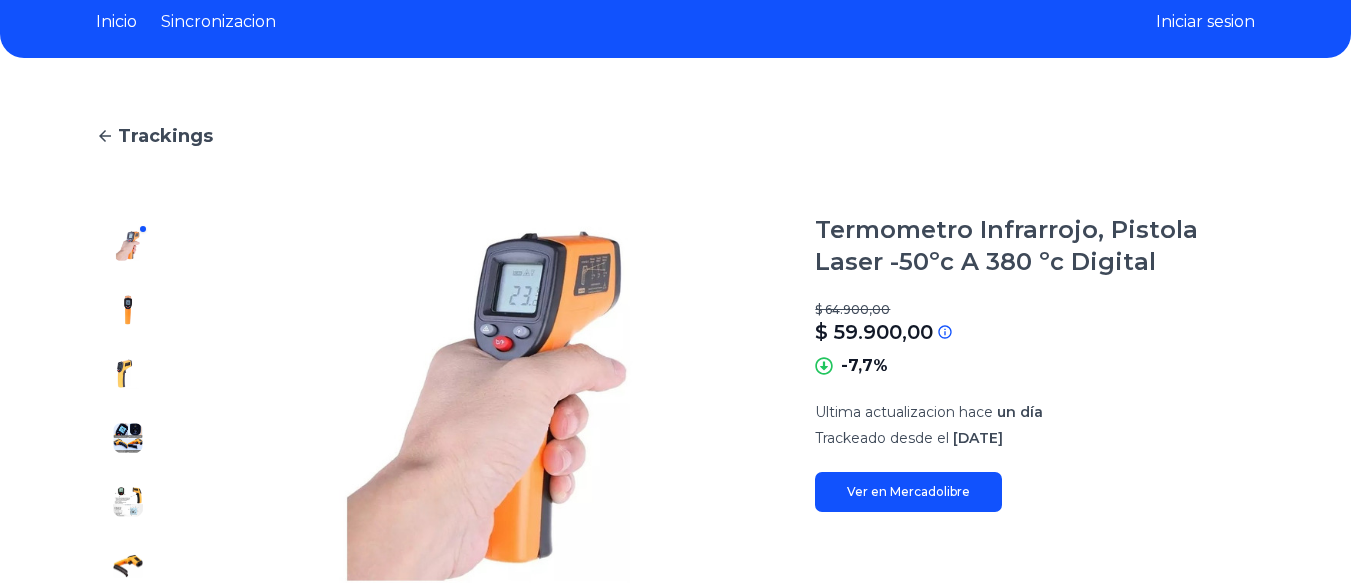 scroll, scrollTop: 0, scrollLeft: 0, axis: both 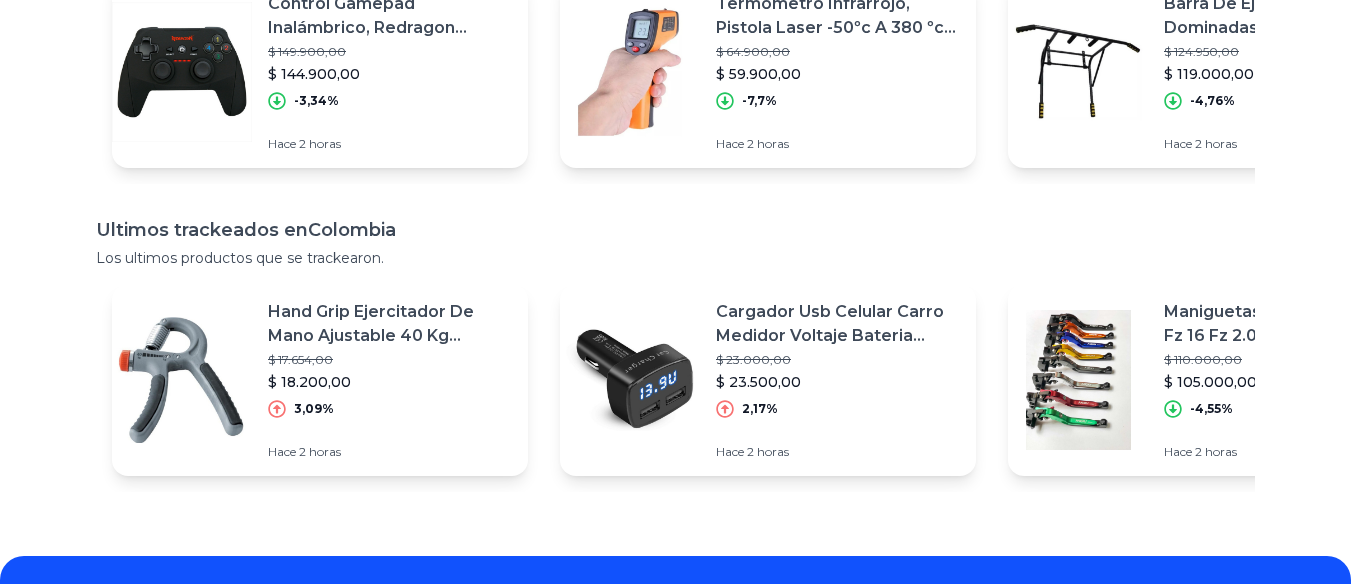 click at bounding box center (182, 72) 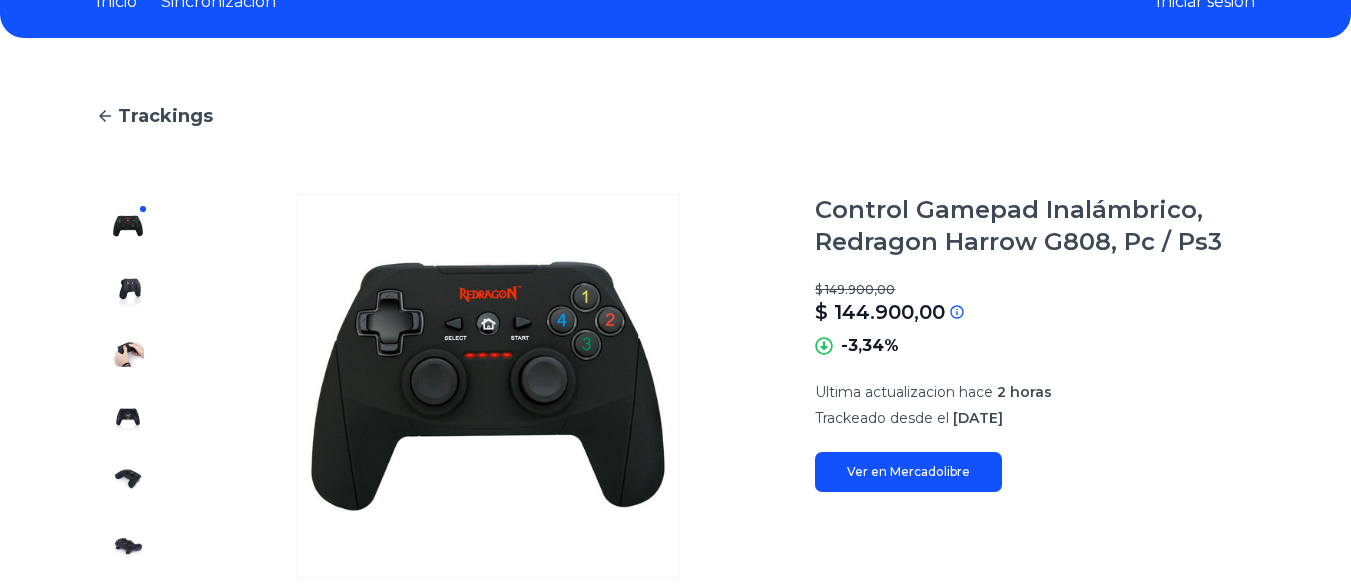 scroll, scrollTop: 0, scrollLeft: 0, axis: both 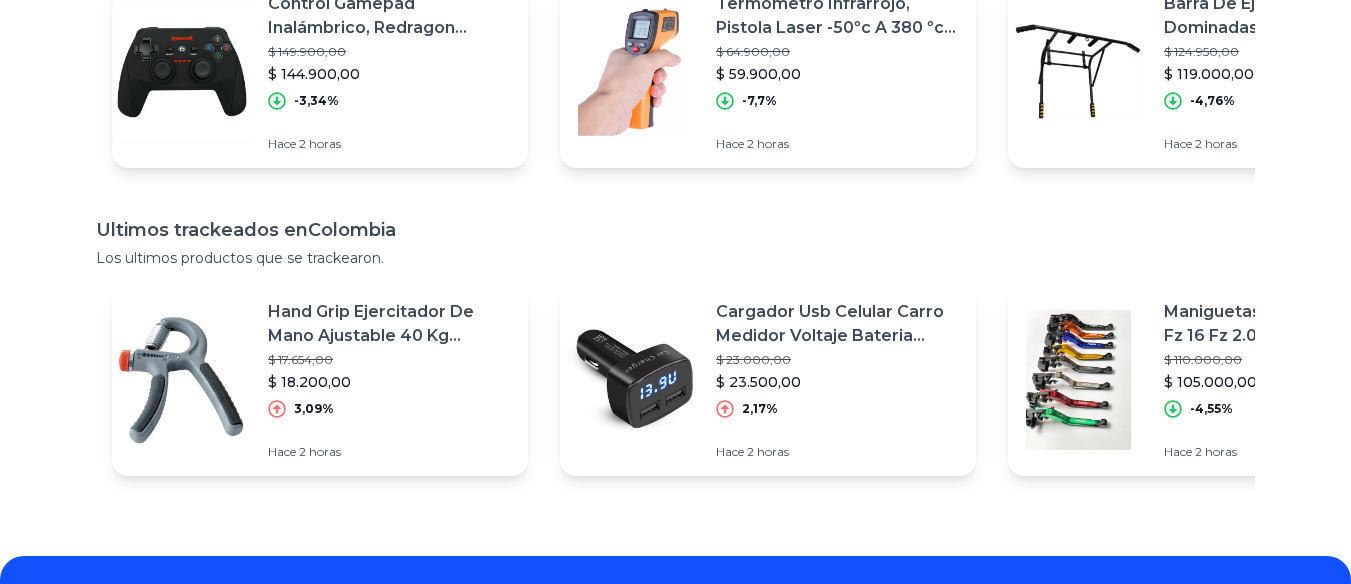 click at bounding box center [182, 380] 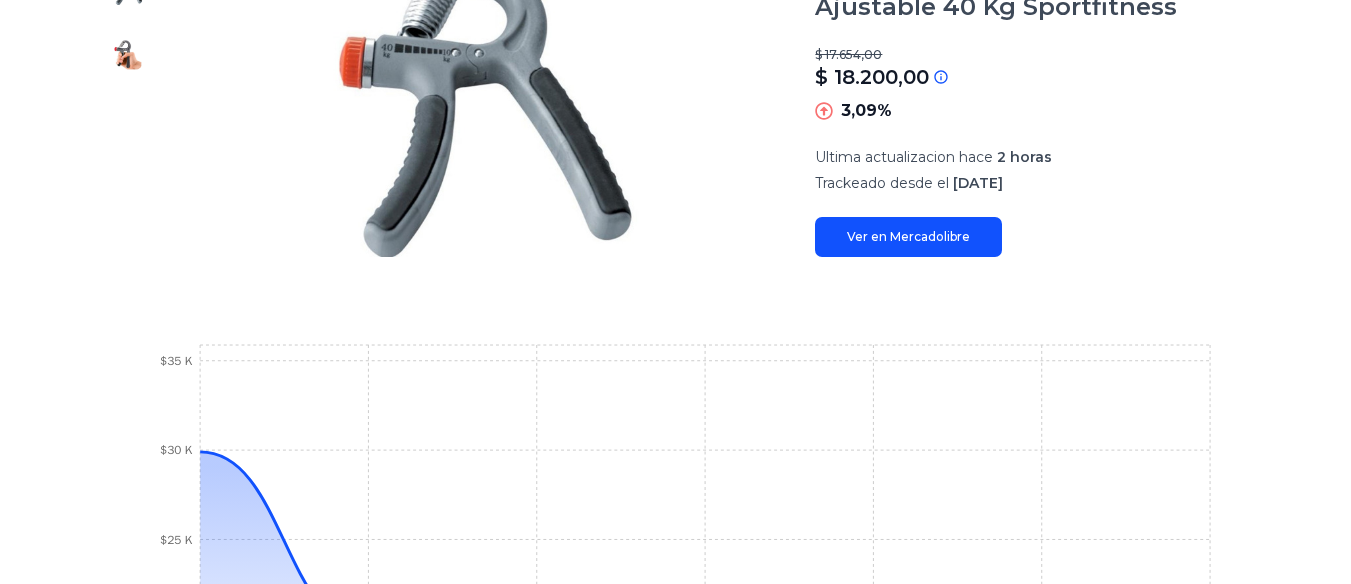 scroll, scrollTop: 300, scrollLeft: 0, axis: vertical 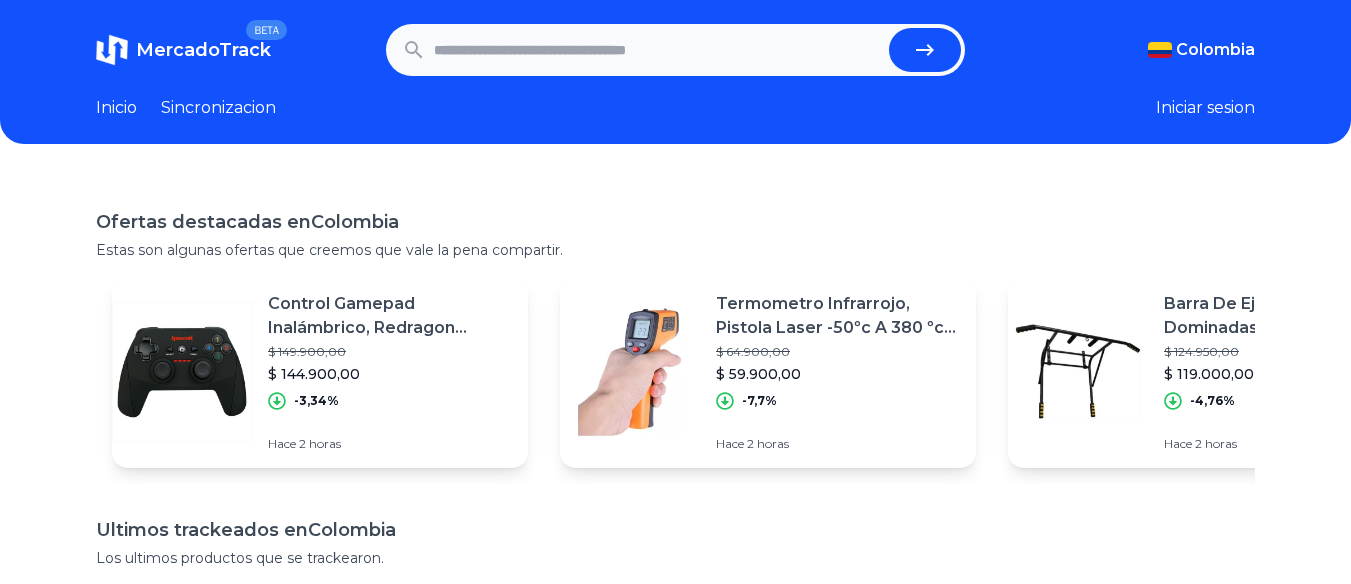 click at bounding box center (658, 50) 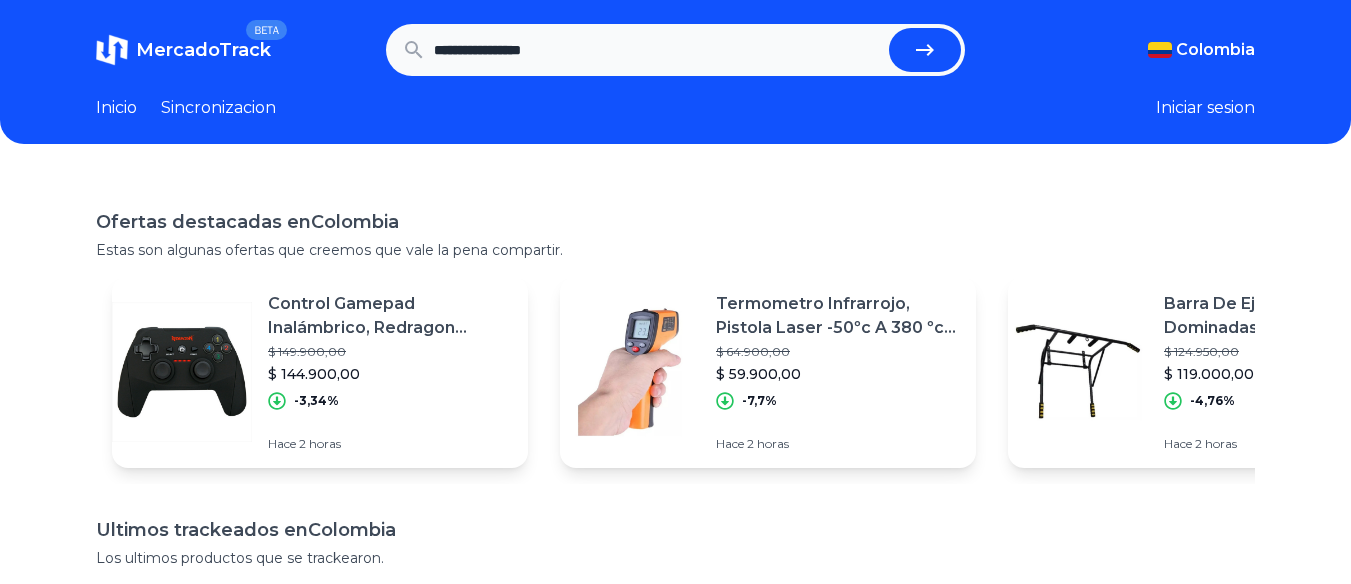 type on "**********" 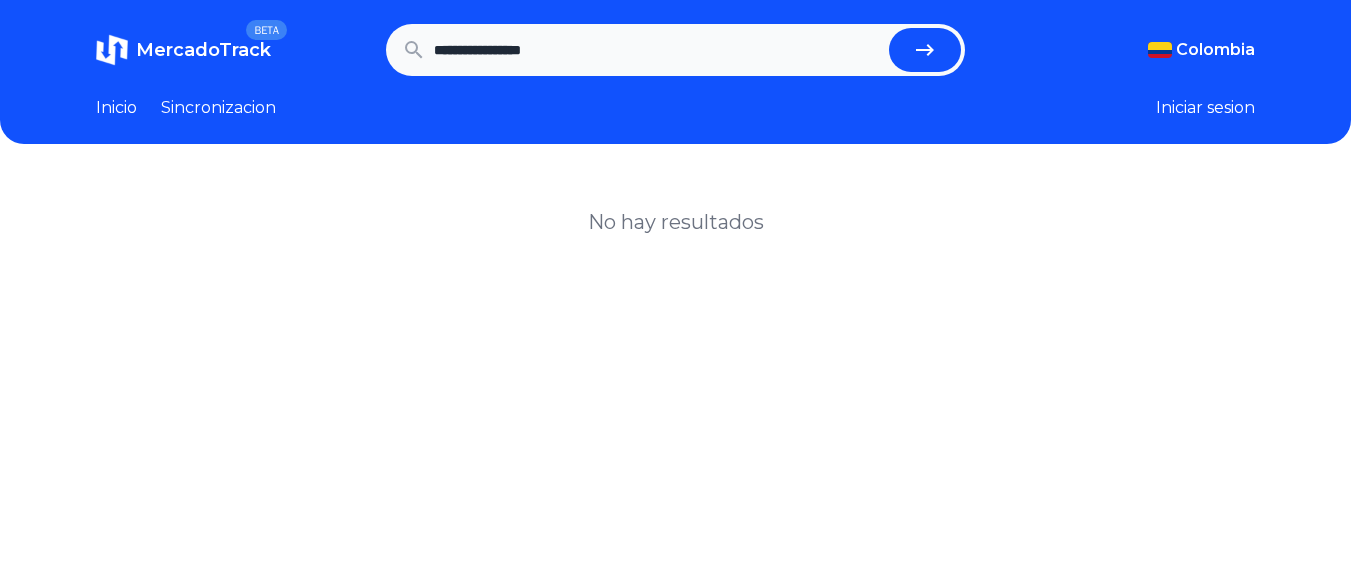 scroll, scrollTop: 0, scrollLeft: 0, axis: both 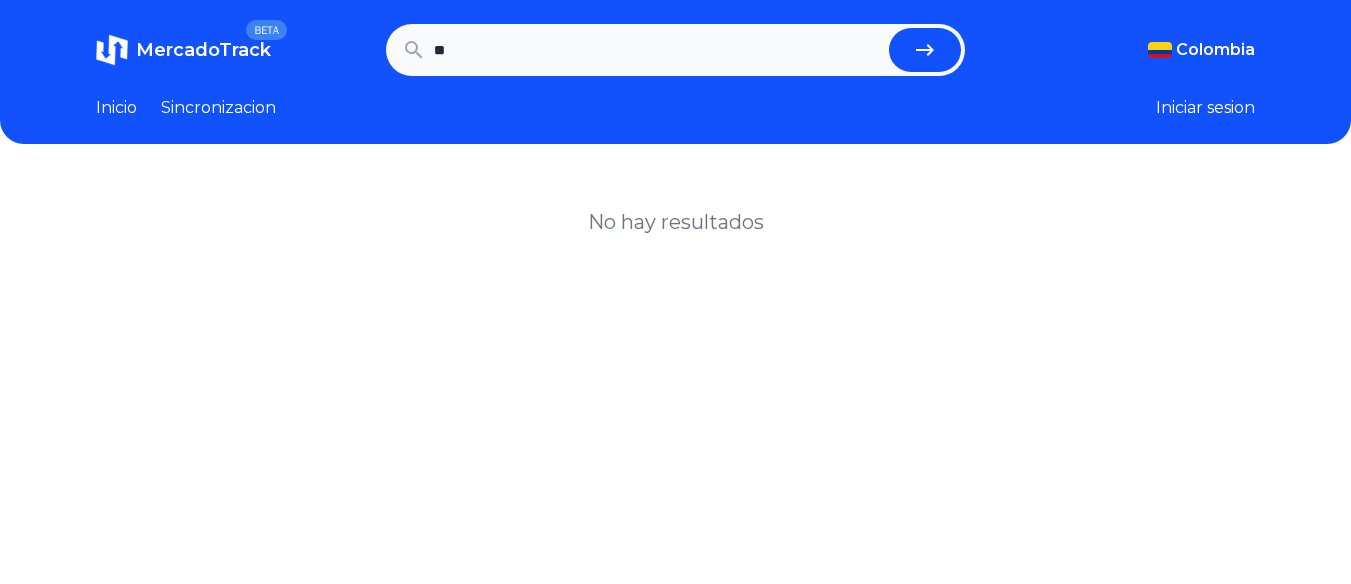 type on "*" 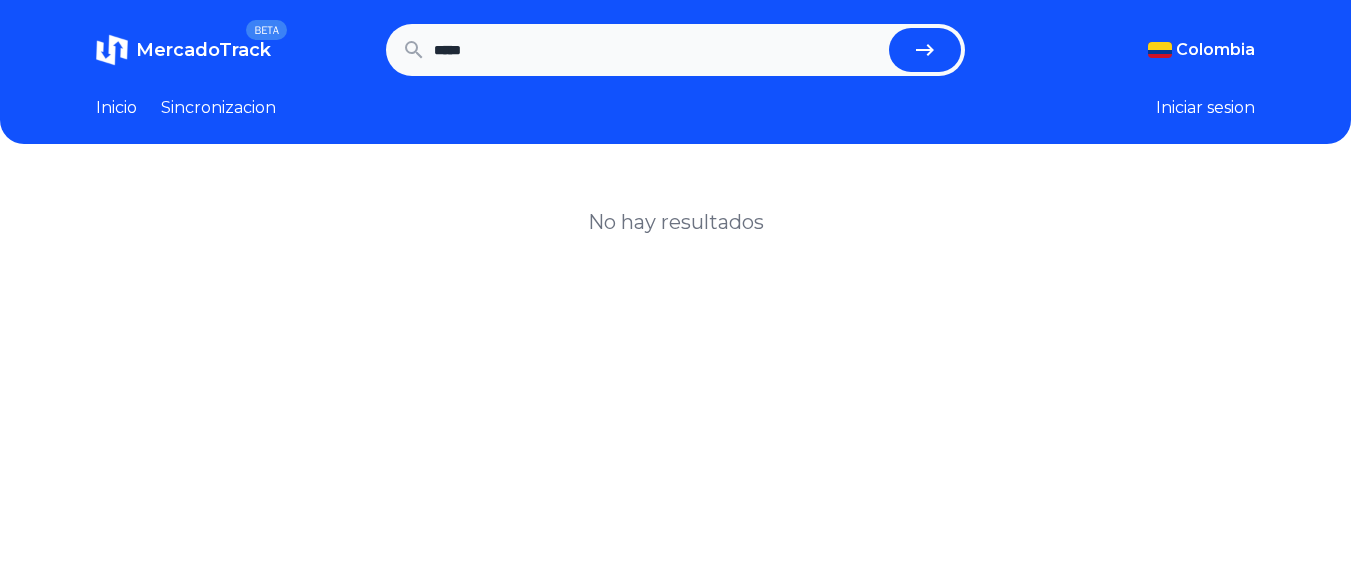 type on "*****" 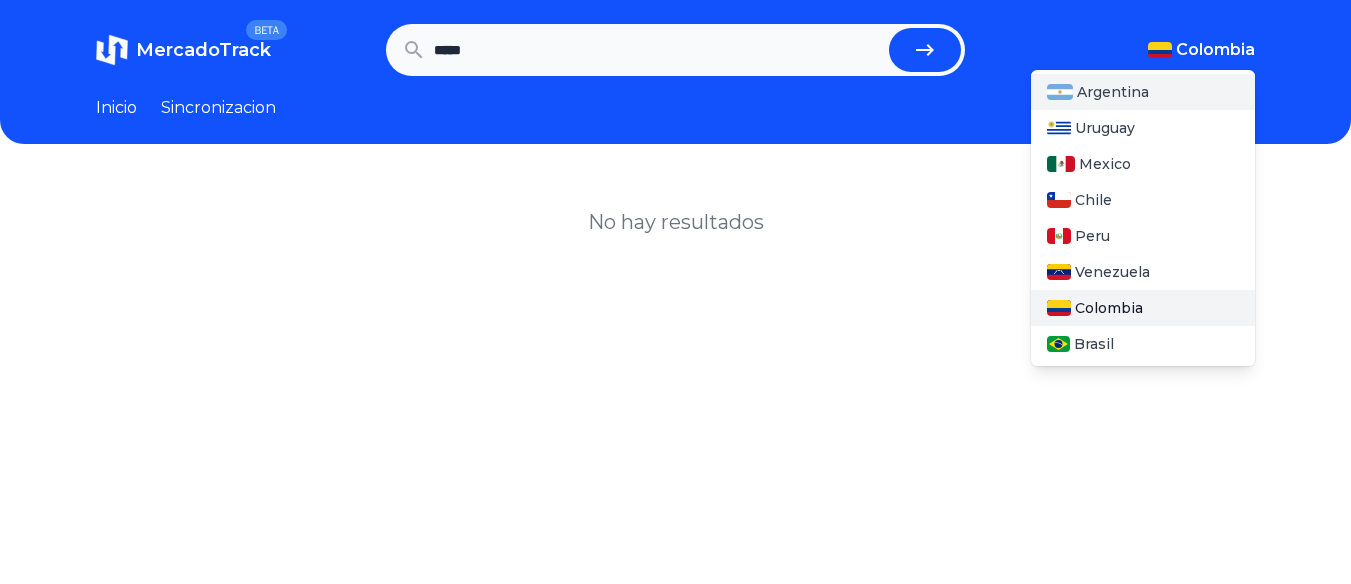 click on "Argentina" at bounding box center (1143, 92) 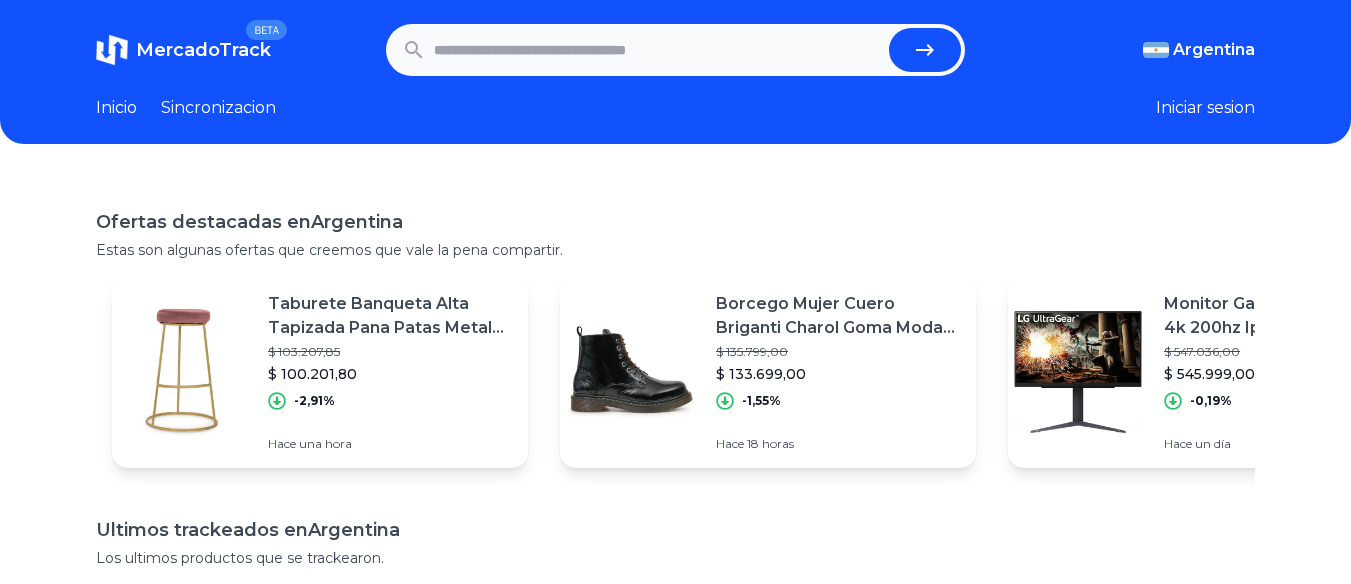click at bounding box center [658, 50] 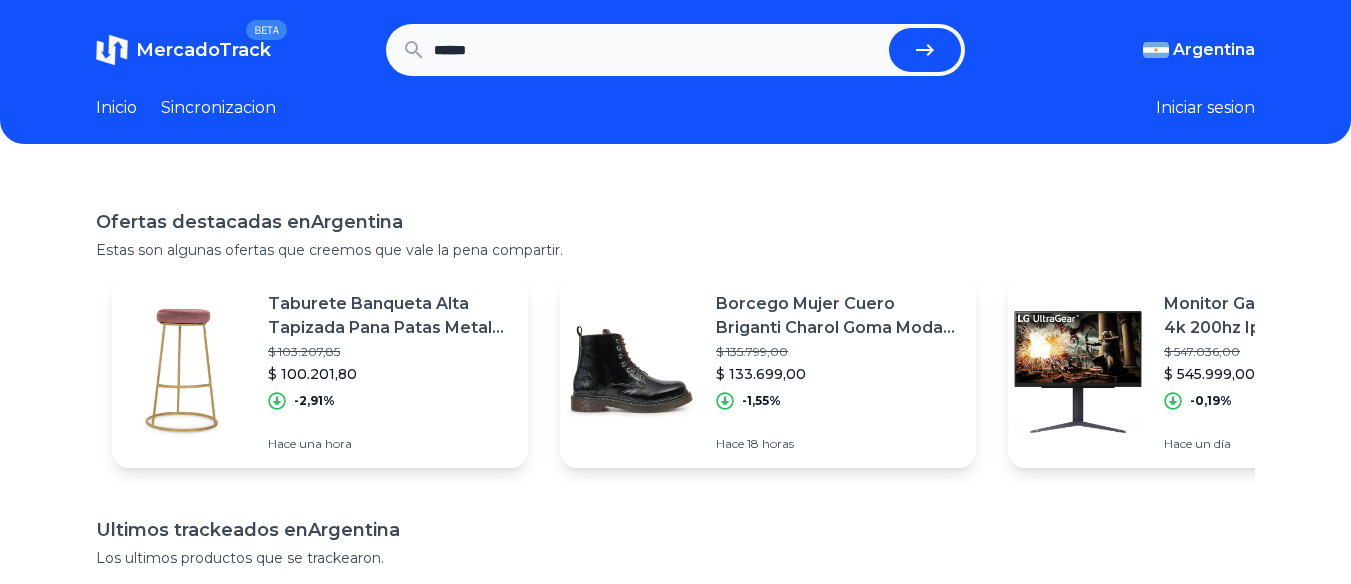 type on "******" 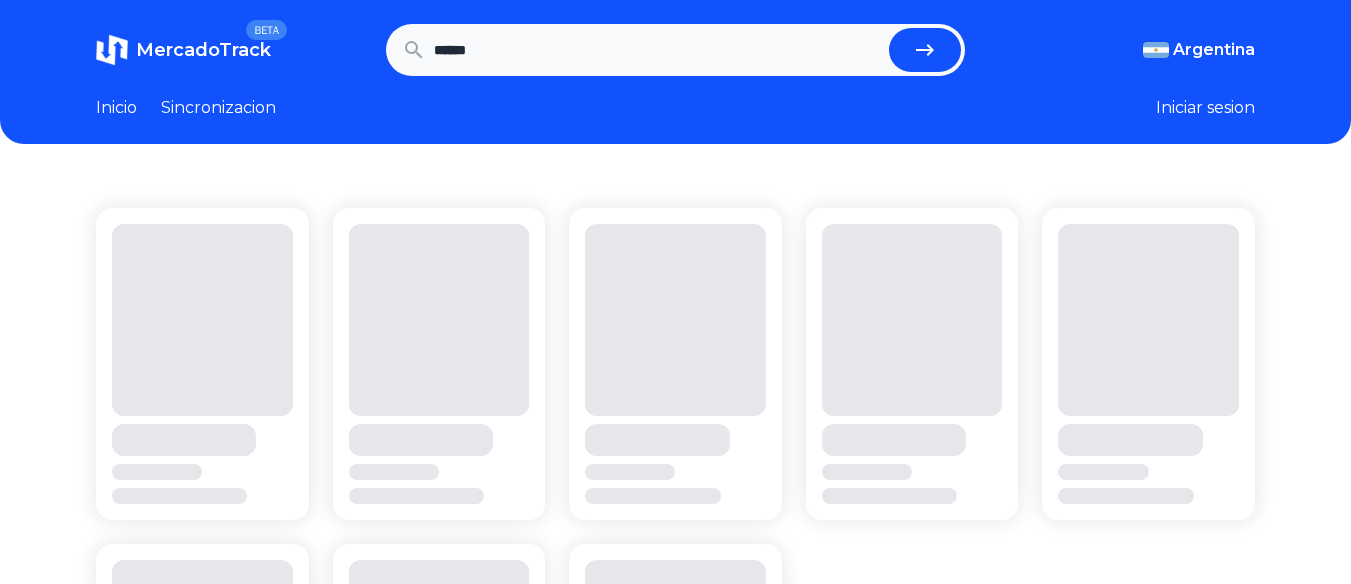 scroll, scrollTop: 0, scrollLeft: 0, axis: both 